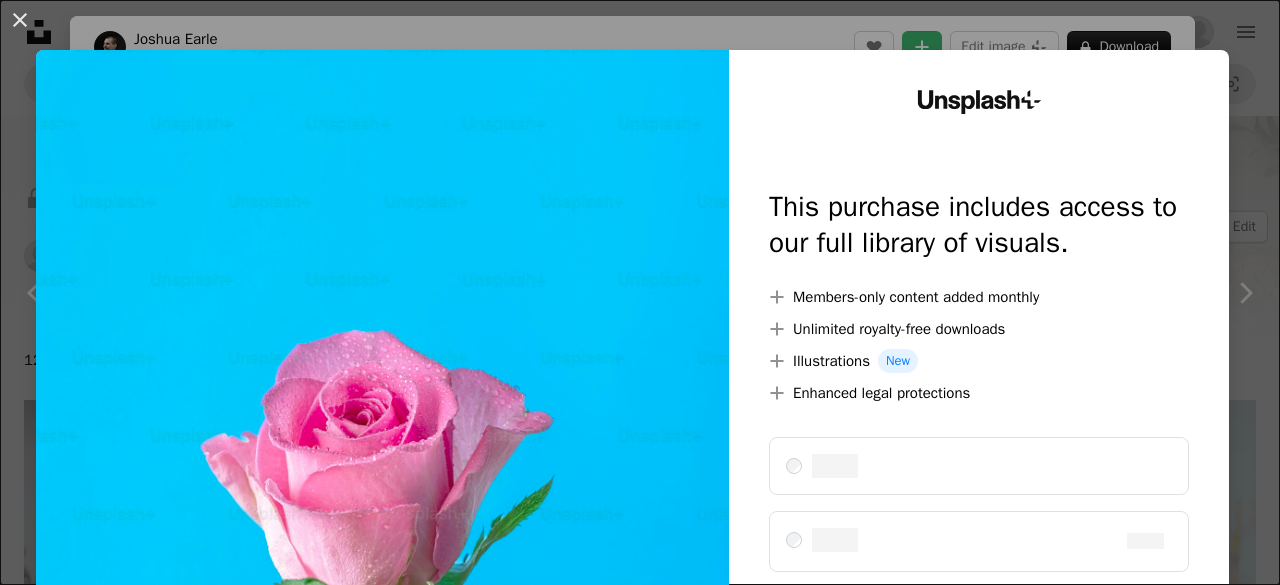 scroll, scrollTop: 200, scrollLeft: 0, axis: vertical 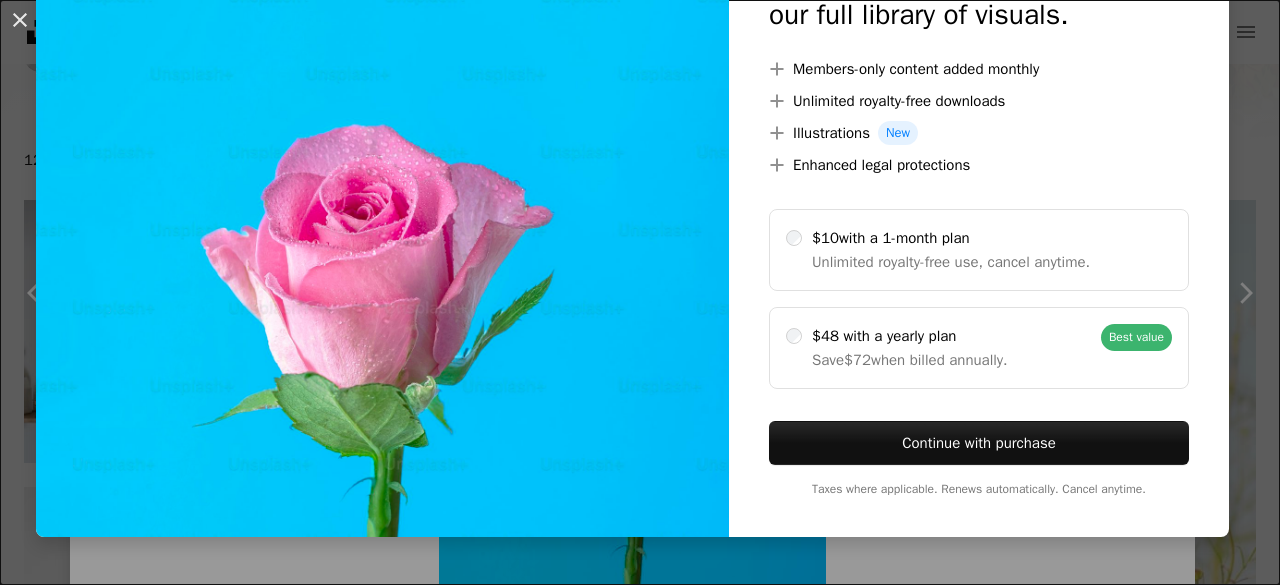 click on "An X shape Unsplash+ This purchase includes access to our full library of visuals. A plus sign Members-only content added monthly A plus sign Unlimited royalty-free downloads A plus sign Illustrations  New A plus sign Enhanced legal protections $10  with a 1-month plan Unlimited royalty-free use, cancel anytime. $48   with a yearly plan Save  $72  when billed annually. Best value Continue with purchase Taxes where applicable. Renews automatically. Cancel anytime." at bounding box center (640, 292) 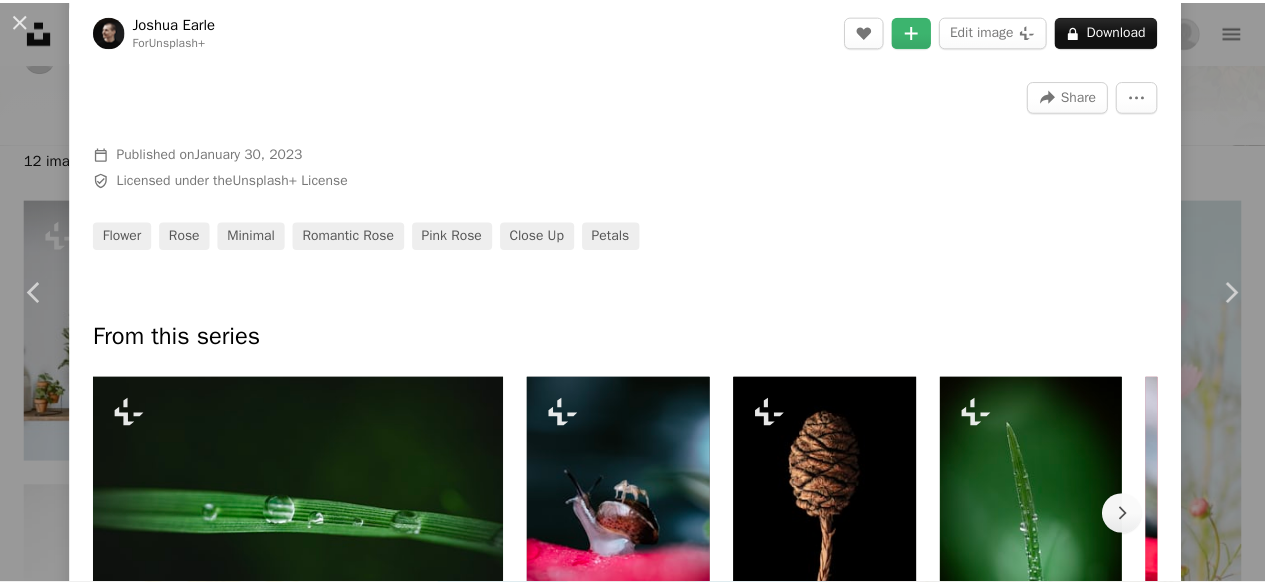 scroll, scrollTop: 700, scrollLeft: 0, axis: vertical 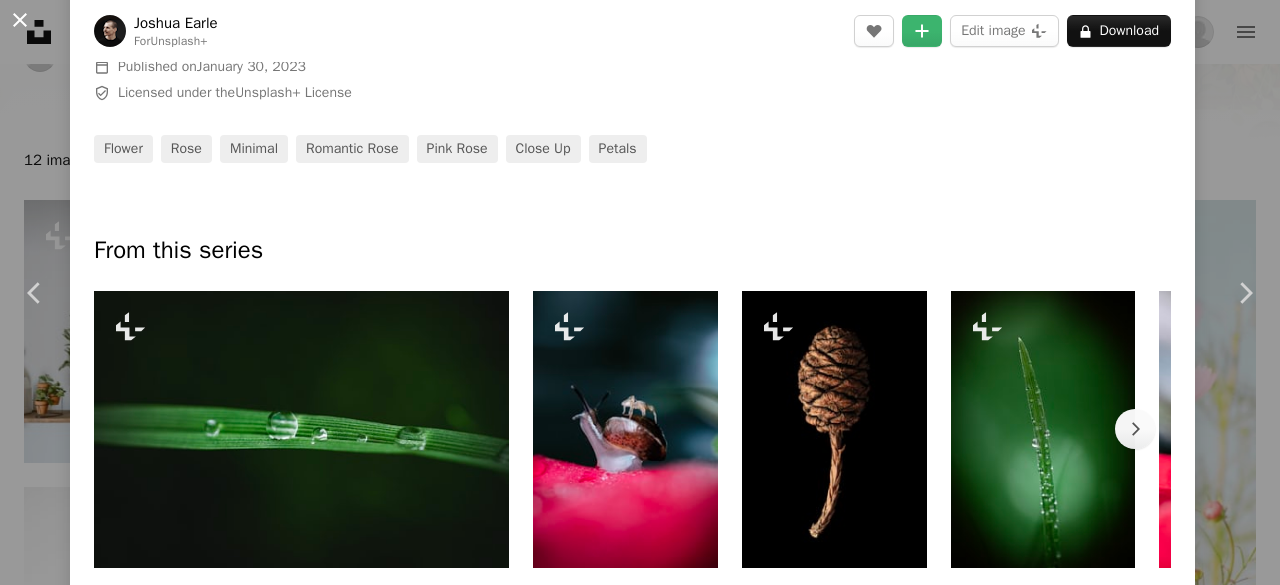 click on "An X shape" at bounding box center [20, 20] 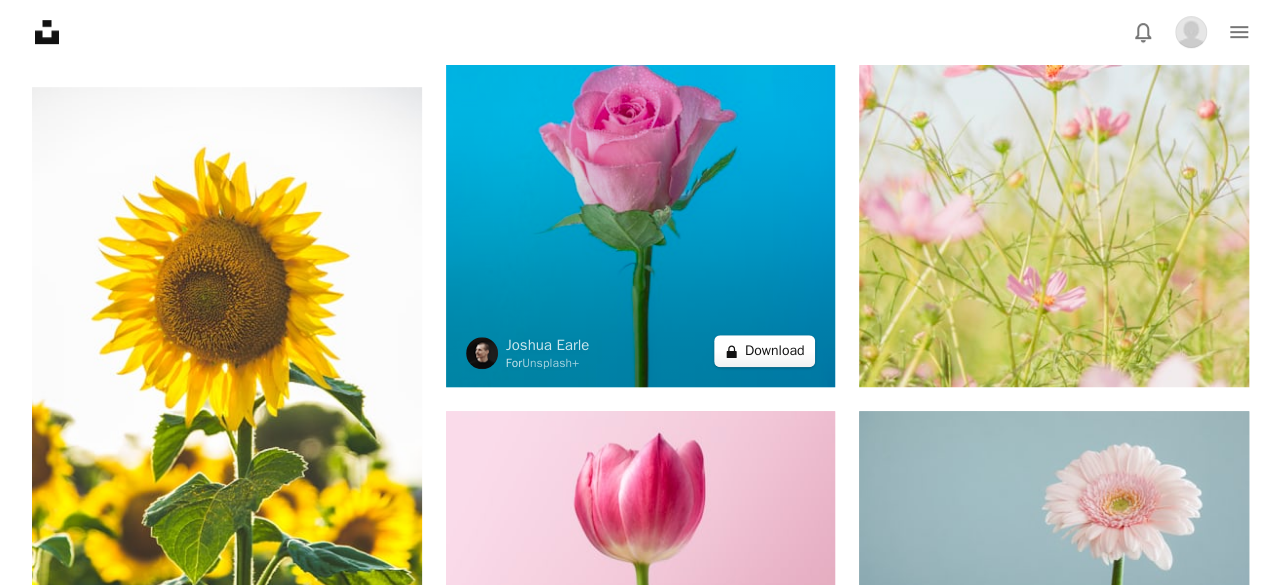 scroll, scrollTop: 600, scrollLeft: 0, axis: vertical 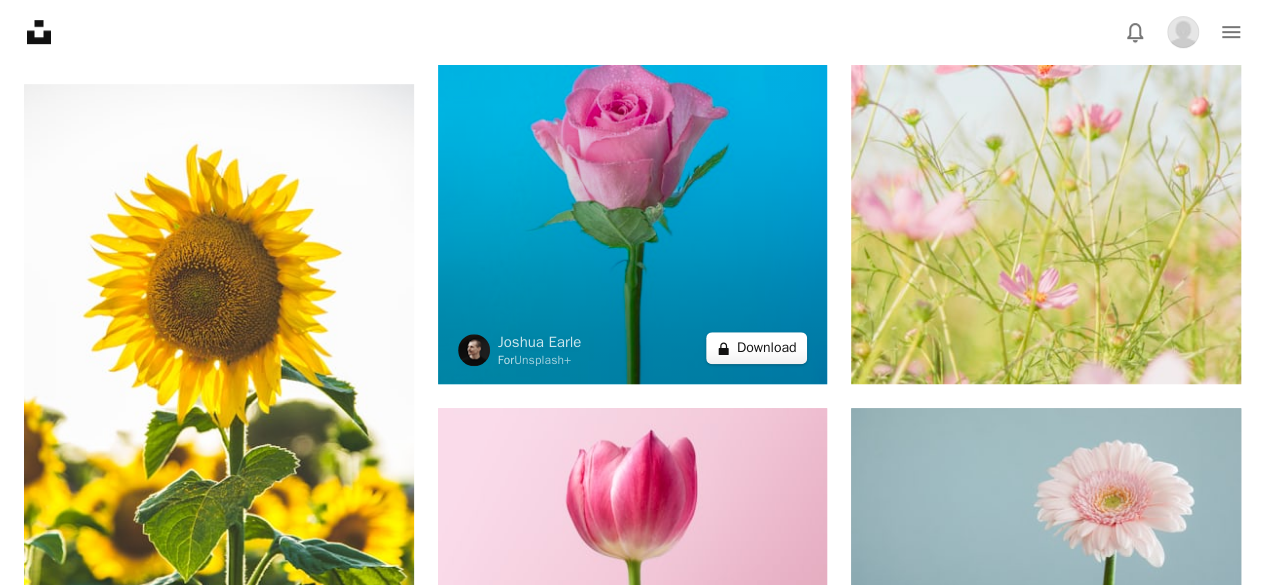 click on "A lock   Download" at bounding box center [757, 348] 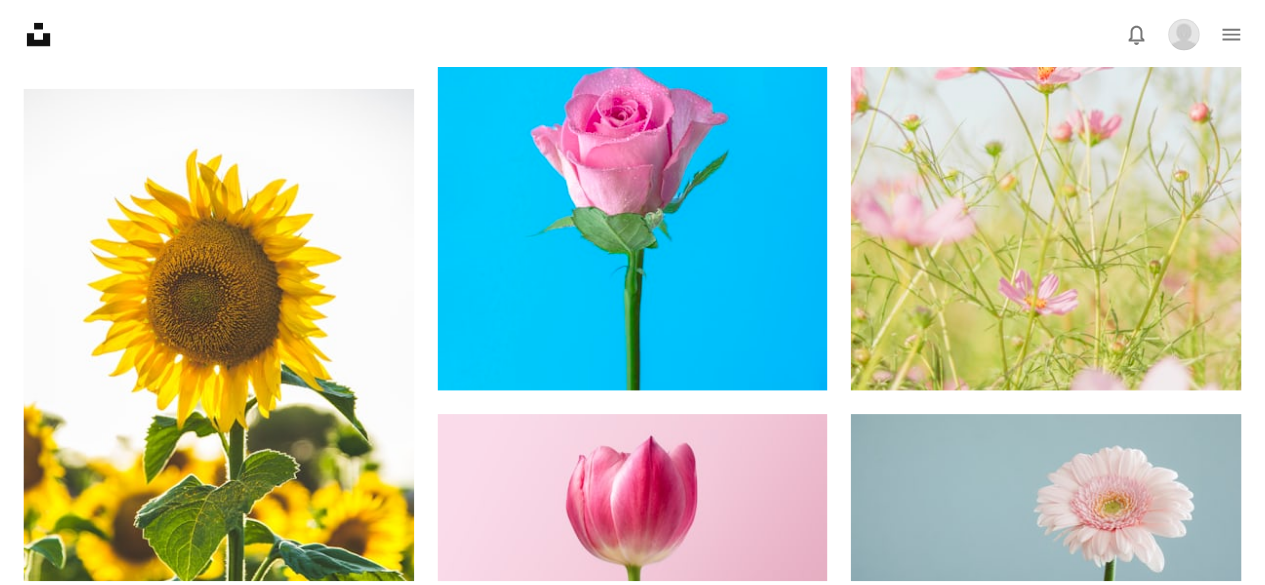 scroll, scrollTop: 228, scrollLeft: 0, axis: vertical 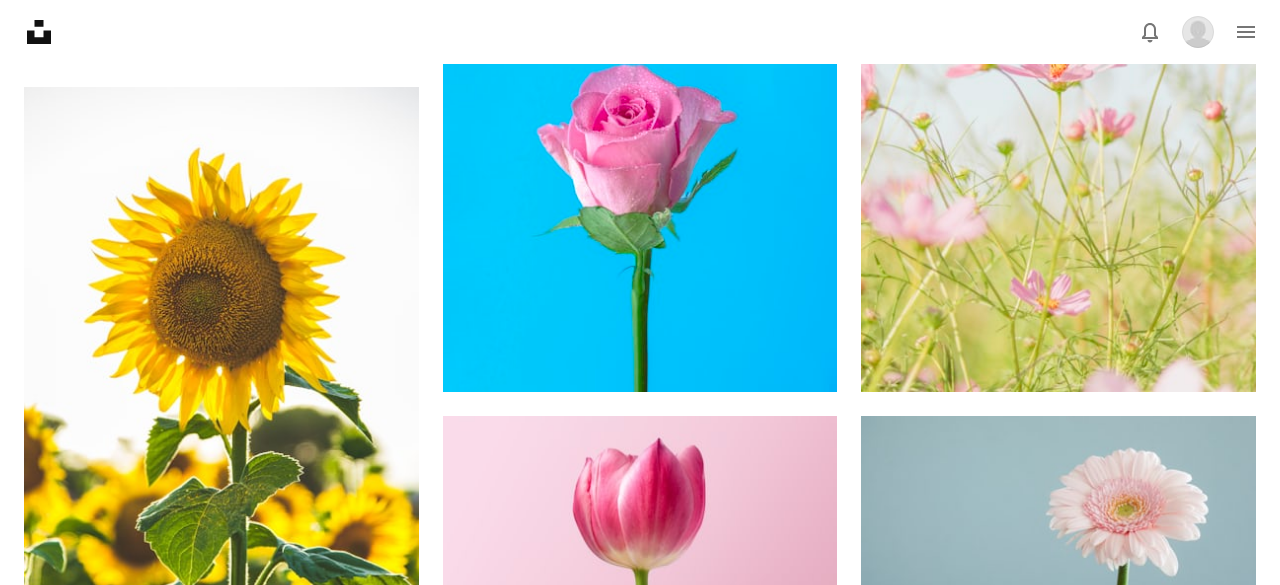 click on "An X shape Unsplash+ This purchase includes access to our full library of visuals. A plus sign Members-only content added monthly A plus sign Unlimited royalty-free downloads A plus sign Illustrations  New A plus sign Enhanced legal protections $10  with a 1-month plan Unlimited royalty-free use, cancel anytime. $48   with a yearly plan Save  $72  when billed annually. Best value Continue with purchase Taxes where applicable. Renews automatically. Cancel anytime." at bounding box center [640, 2628] 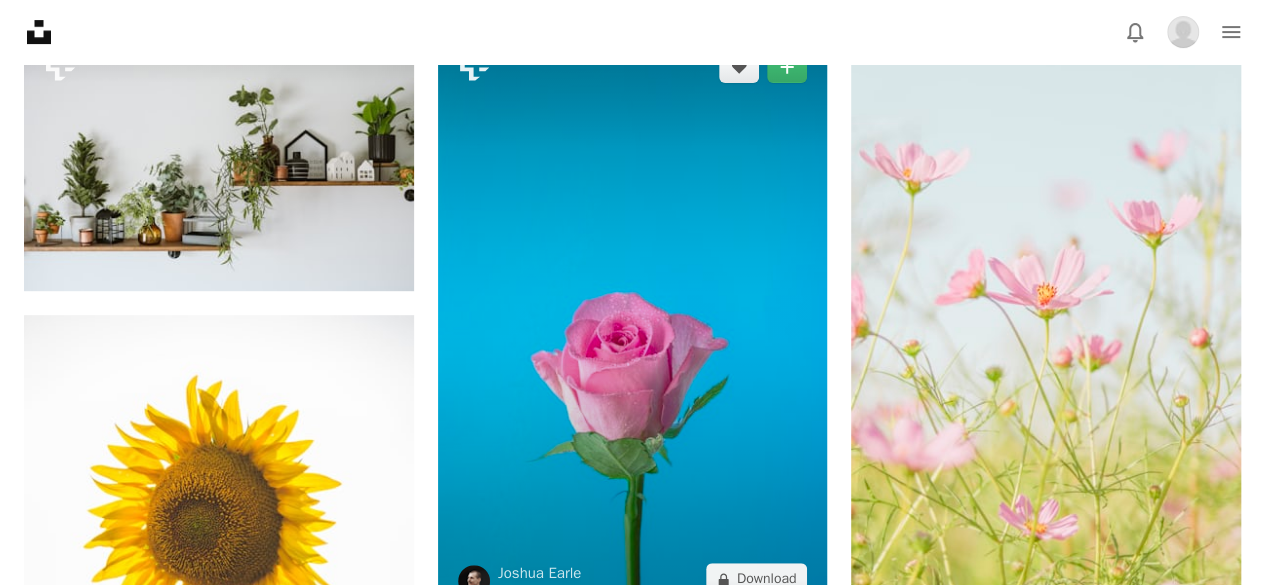 scroll, scrollTop: 600, scrollLeft: 0, axis: vertical 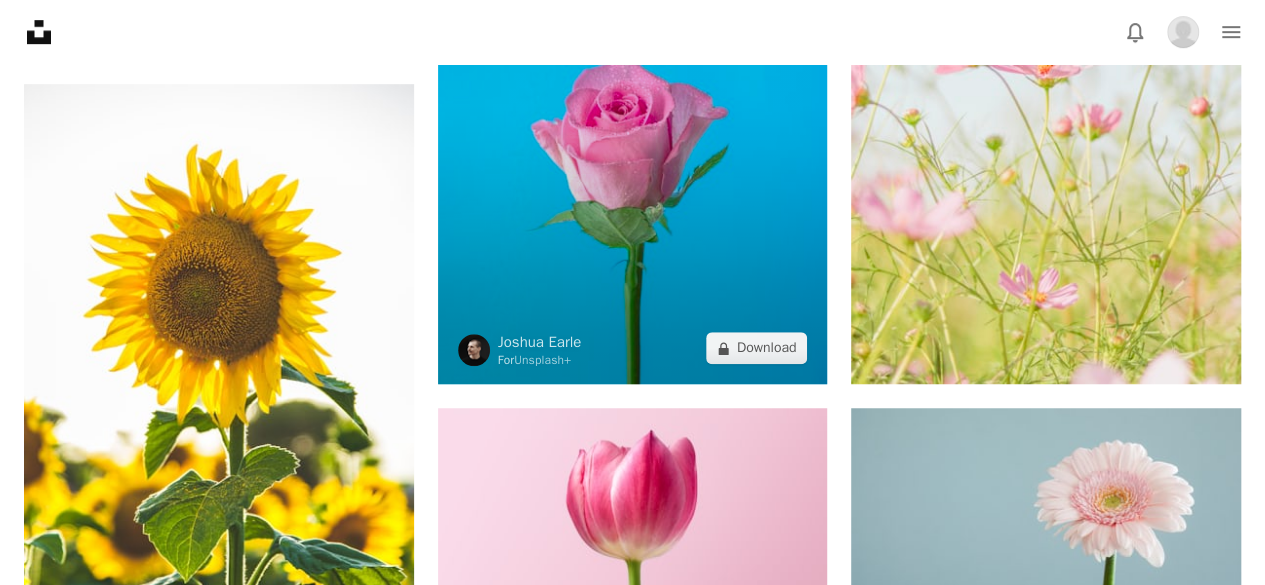 drag, startPoint x: 624, startPoint y: 283, endPoint x: 583, endPoint y: 264, distance: 45.188496 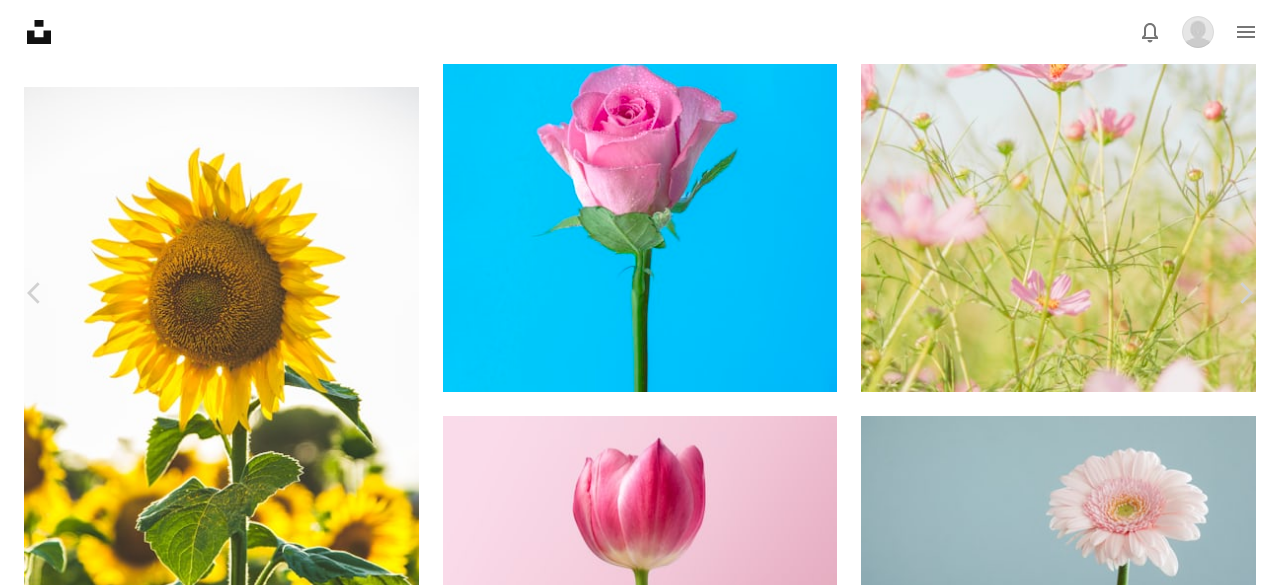 click on "An X shape Chevron left Chevron right Joshua Earle For  Unsplash+ A heart A plus sign Edit image   Plus sign for Unsplash+ A lock   Download Zoom in A forward-right arrow Share More Actions Calendar outlined Published on  January 30, 2023 Safety Licensed under the  Unsplash+ License flower rose minimal romantic rose pink rose close up petals From this series Chevron right Plus sign for Unsplash+ Plus sign for Unsplash+ Plus sign for Unsplash+ Plus sign for Unsplash+ Plus sign for Unsplash+ Plus sign for Unsplash+ Plus sign for Unsplash+ Plus sign for Unsplash+ Plus sign for Unsplash+ Plus sign for Unsplash+ Related images Plus sign for Unsplash+ A heart A plus sign Thomas Franke For  Unsplash+ A lock   Download Plus sign for Unsplash+ A heart A plus sign Joshua Earle For  Unsplash+ A lock   Download Plus sign for Unsplash+ A heart A plus sign Allec Gomes For  Unsplash+ A lock   Download Plus sign for Unsplash+ A heart A plus sign Joshua Earle For  Unsplash+ A lock   Download Plus sign for Unsplash+ A heart" at bounding box center [640, 2628] 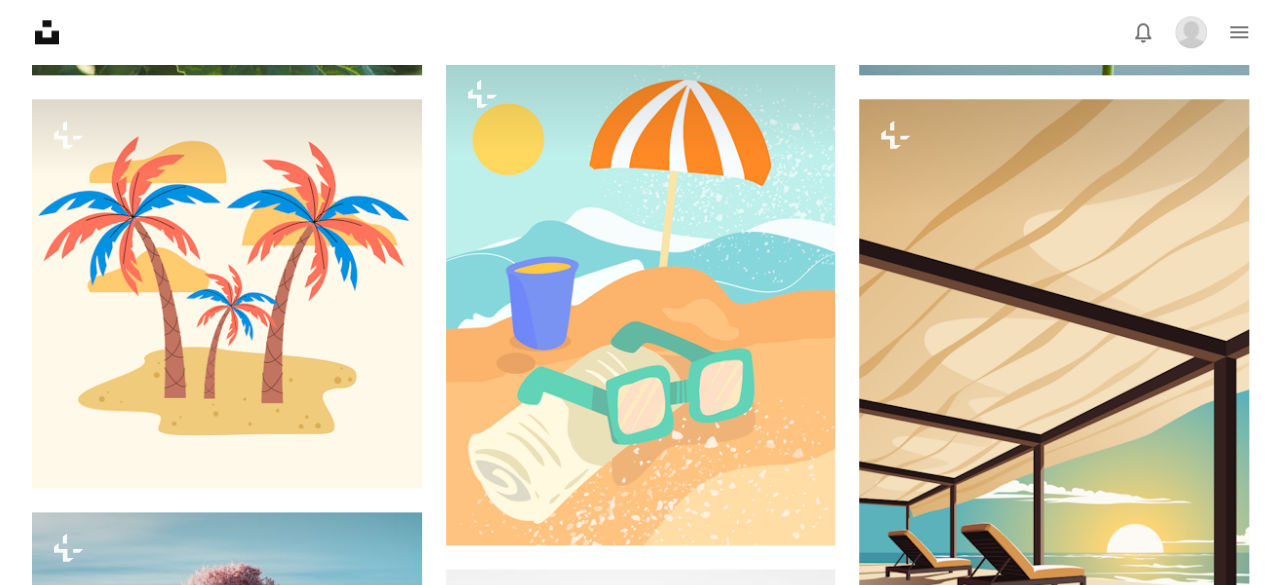 scroll, scrollTop: 1200, scrollLeft: 0, axis: vertical 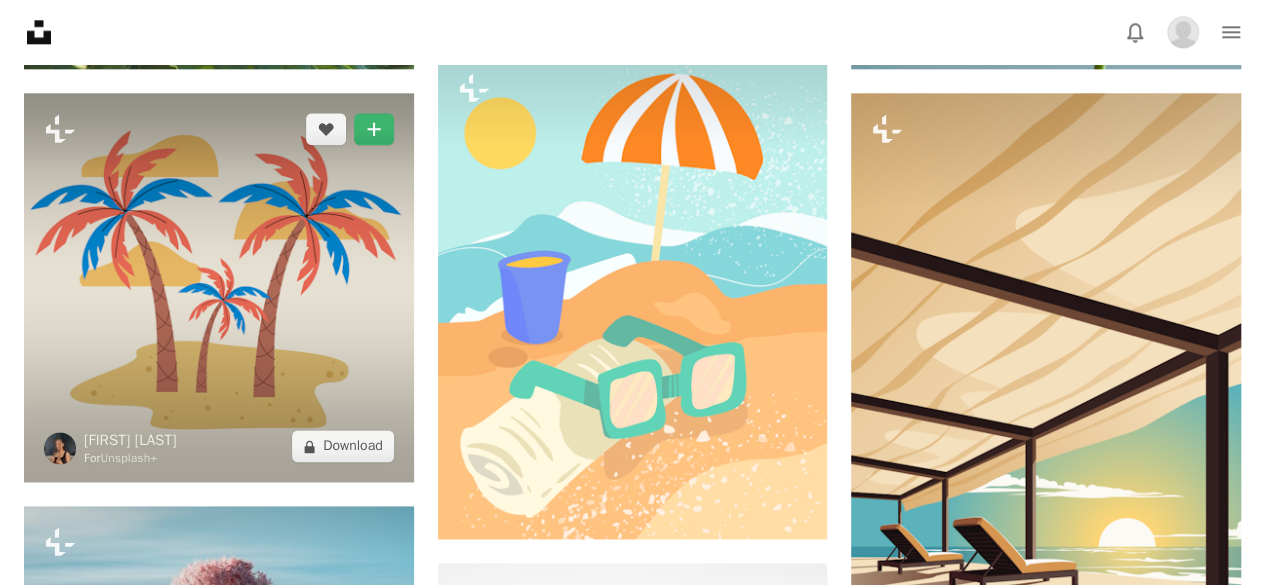 click at bounding box center (219, 288) 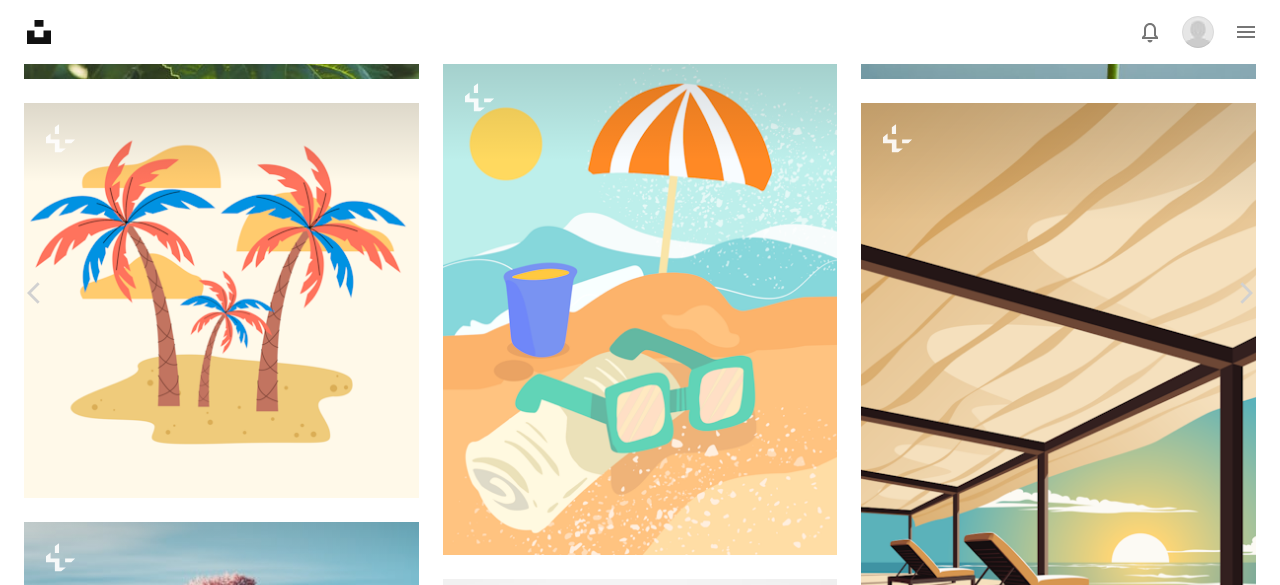 scroll, scrollTop: 400, scrollLeft: 0, axis: vertical 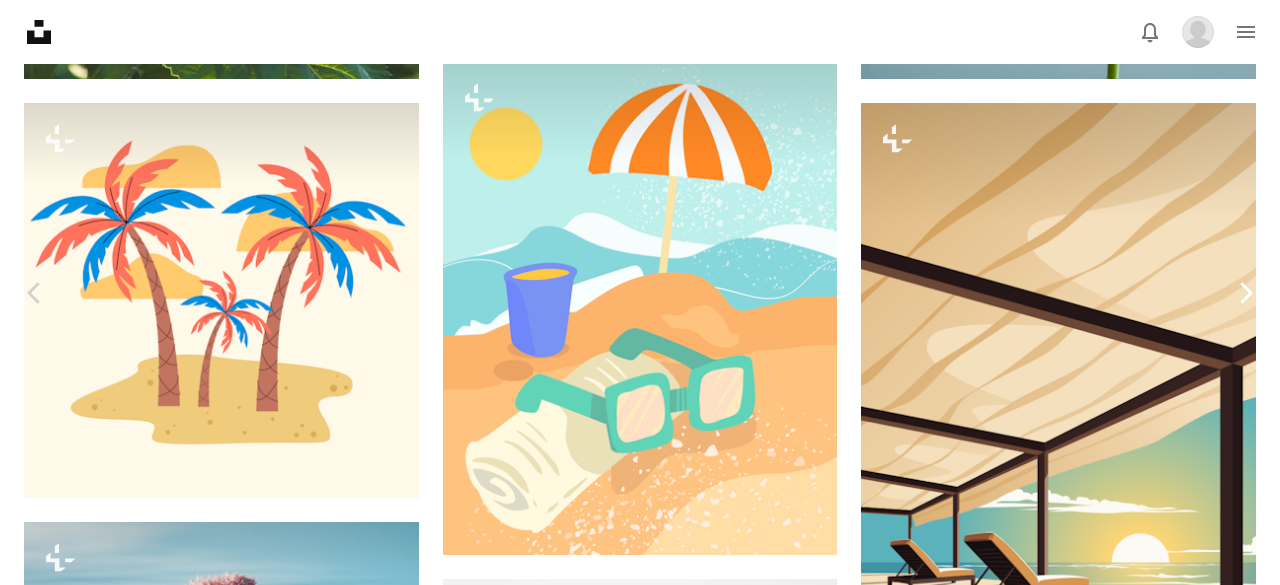click on "An X shape Unsplash+ This purchase includes access to our full library of visuals. A plus sign Members-only content added monthly A plus sign Unlimited royalty-free downloads A plus sign Illustrations  New A plus sign Enhanced legal protections $10  with a 1-month plan Unlimited royalty-free use, cancel anytime. $48   with a yearly plan Save  $72  when billed annually. Best value Continue with purchase Taxes where applicable. Renews automatically. Cancel anytime." at bounding box center (640, 2028) 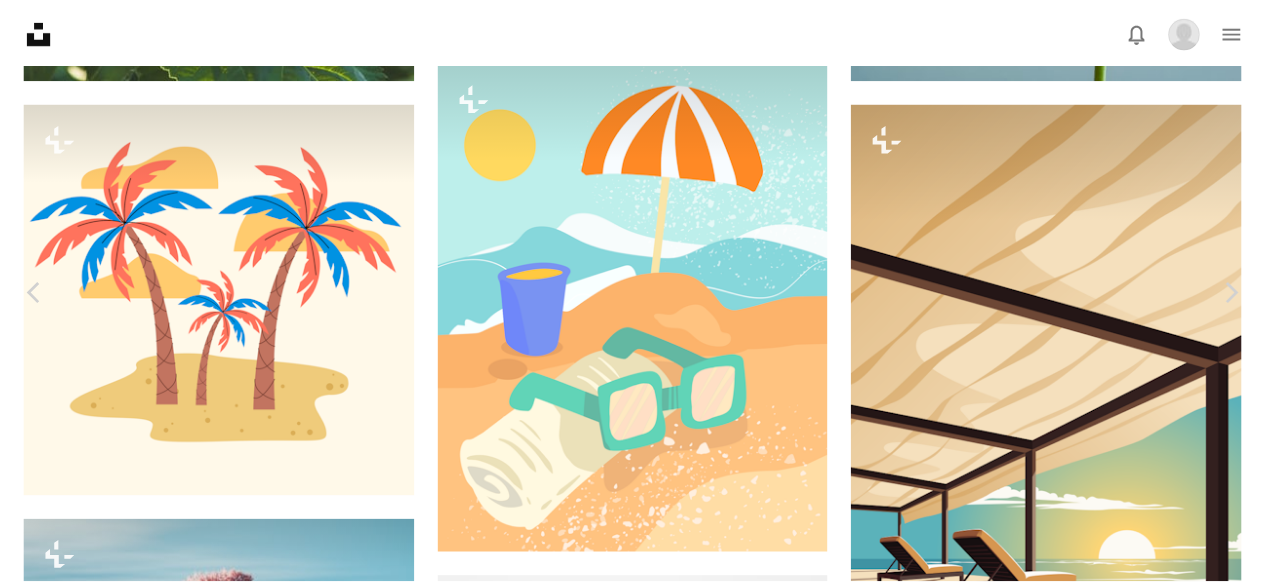 scroll, scrollTop: 0, scrollLeft: 0, axis: both 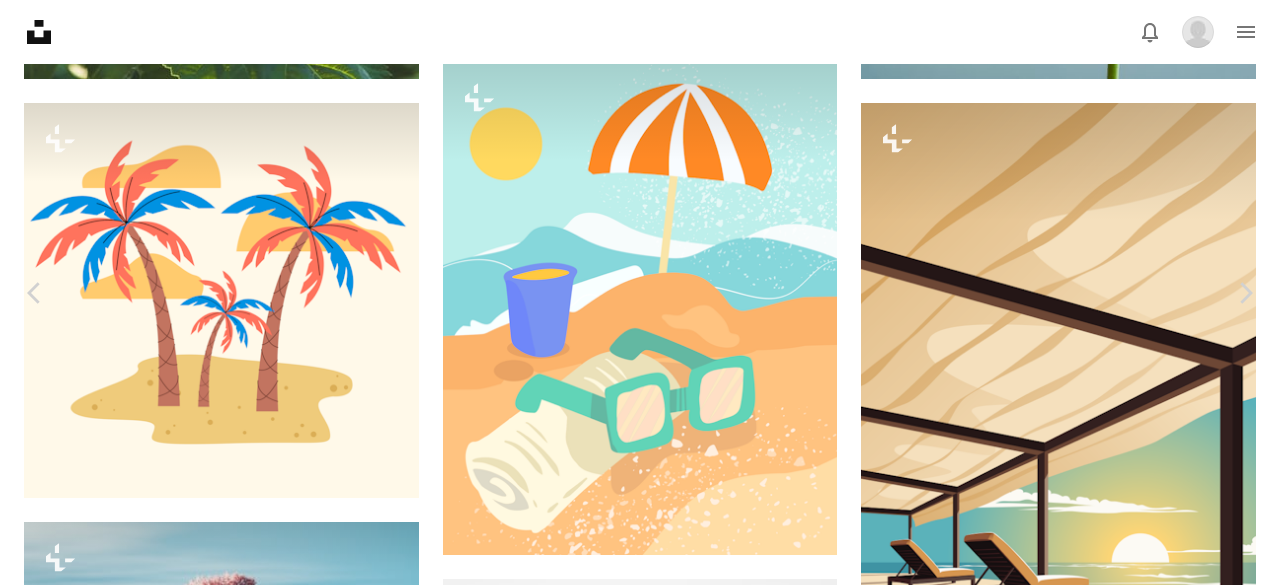 click on "An X shape" at bounding box center [20, 20] 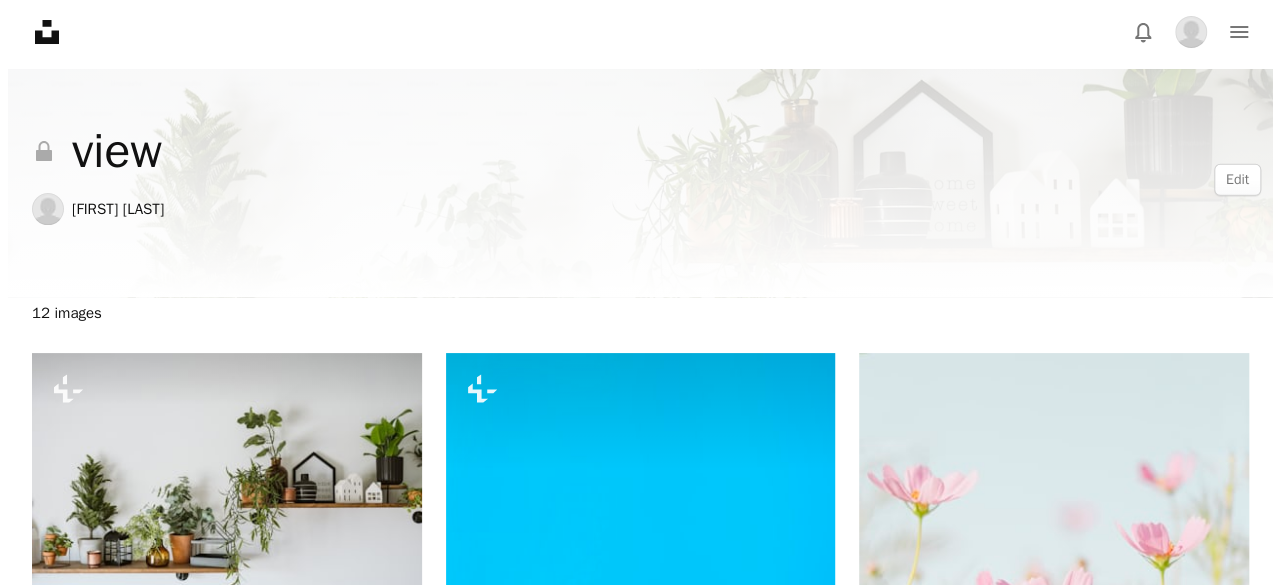 scroll, scrollTop: 0, scrollLeft: 0, axis: both 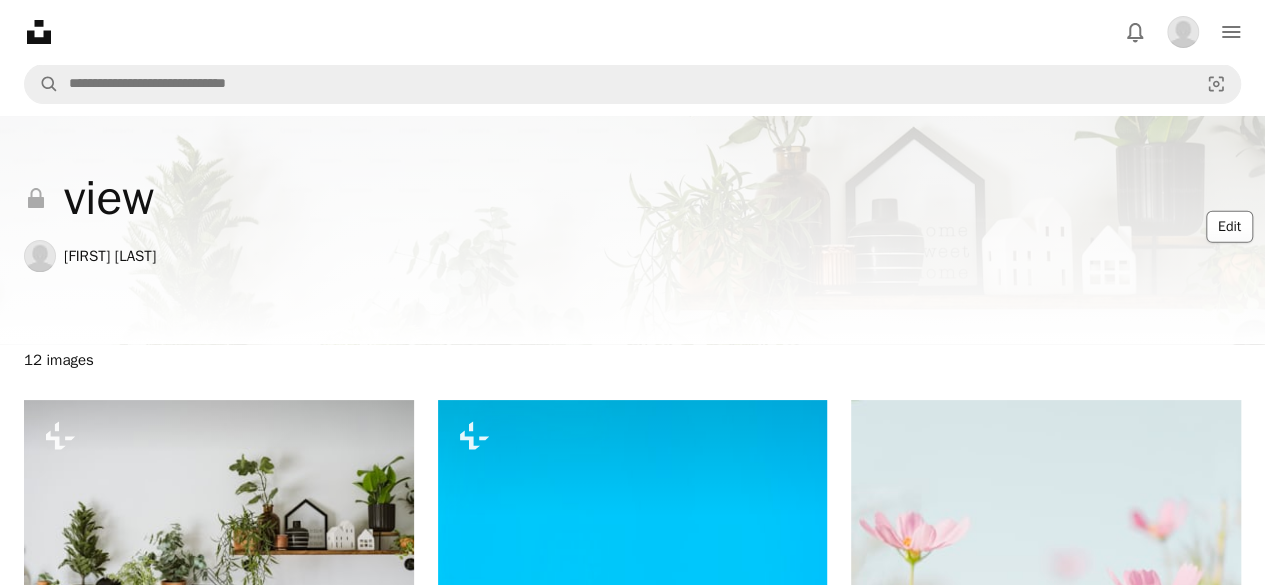 click on "Edit" at bounding box center [1229, 227] 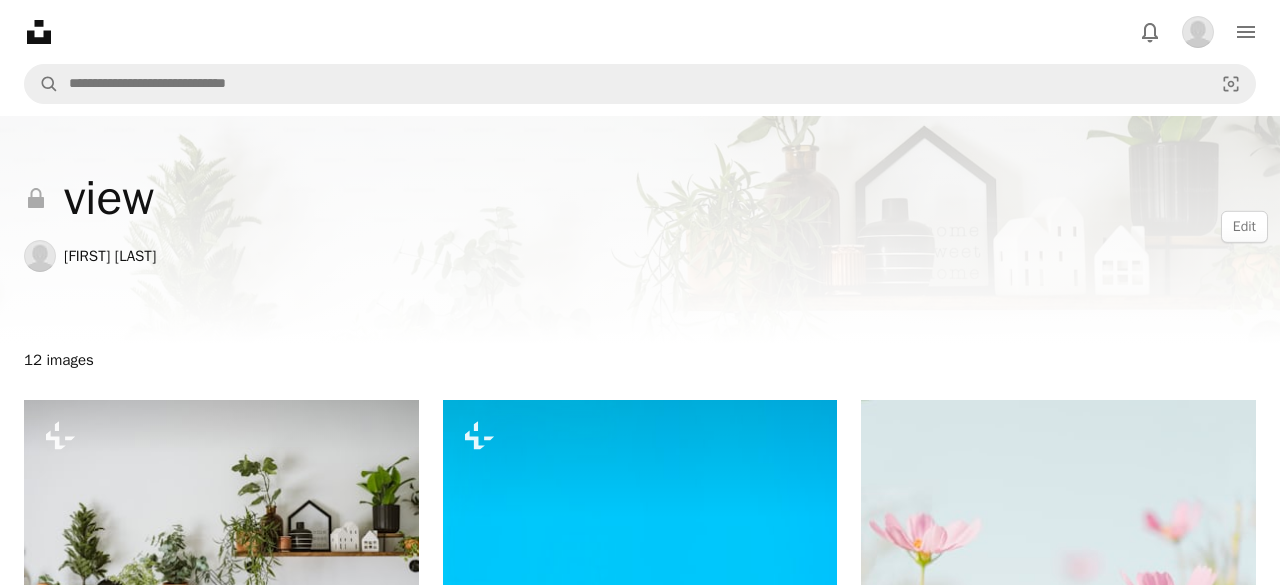 click on "Save" at bounding box center [823, 3428] 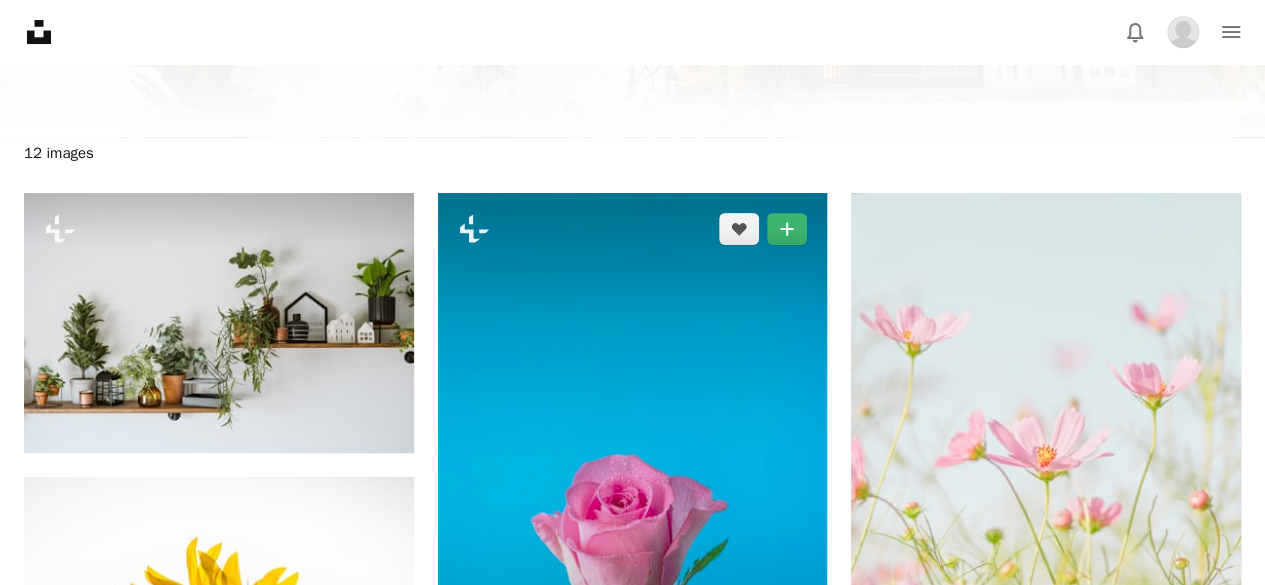 scroll, scrollTop: 200, scrollLeft: 0, axis: vertical 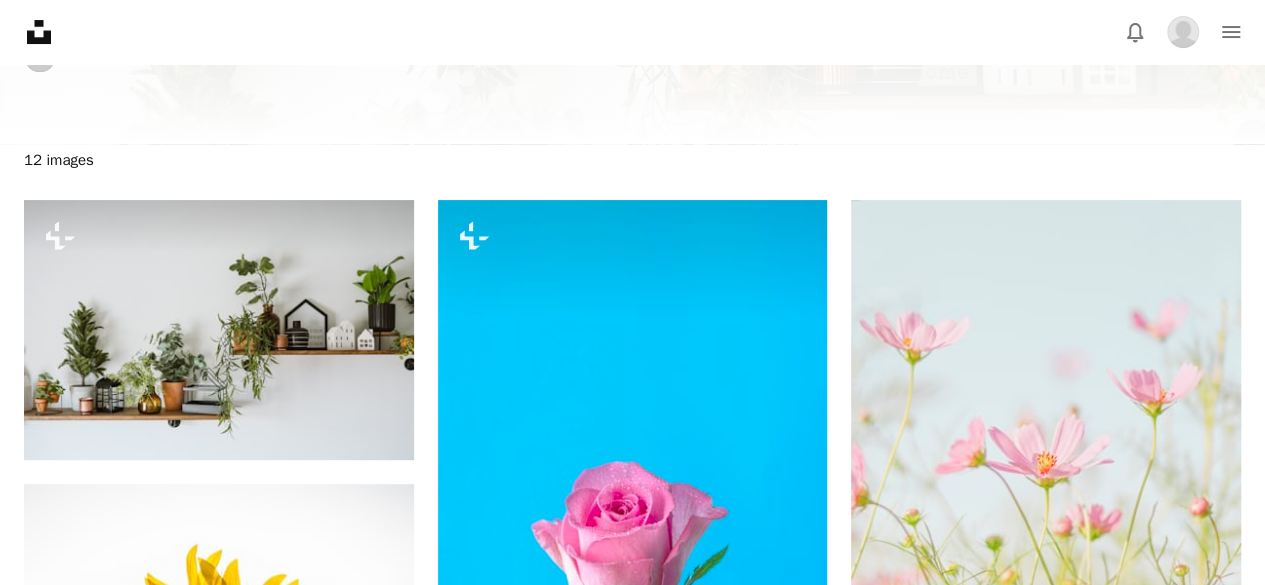 drag, startPoint x: 789, startPoint y: 235, endPoint x: 722, endPoint y: 122, distance: 131.3697 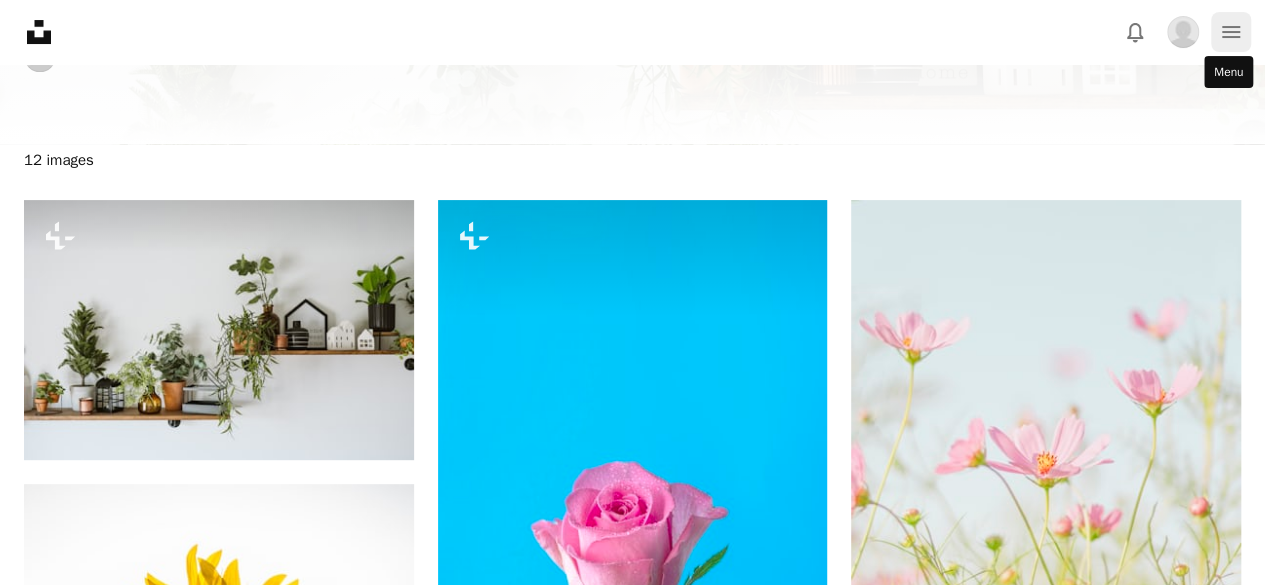 click on "navigation menu" at bounding box center (1231, 32) 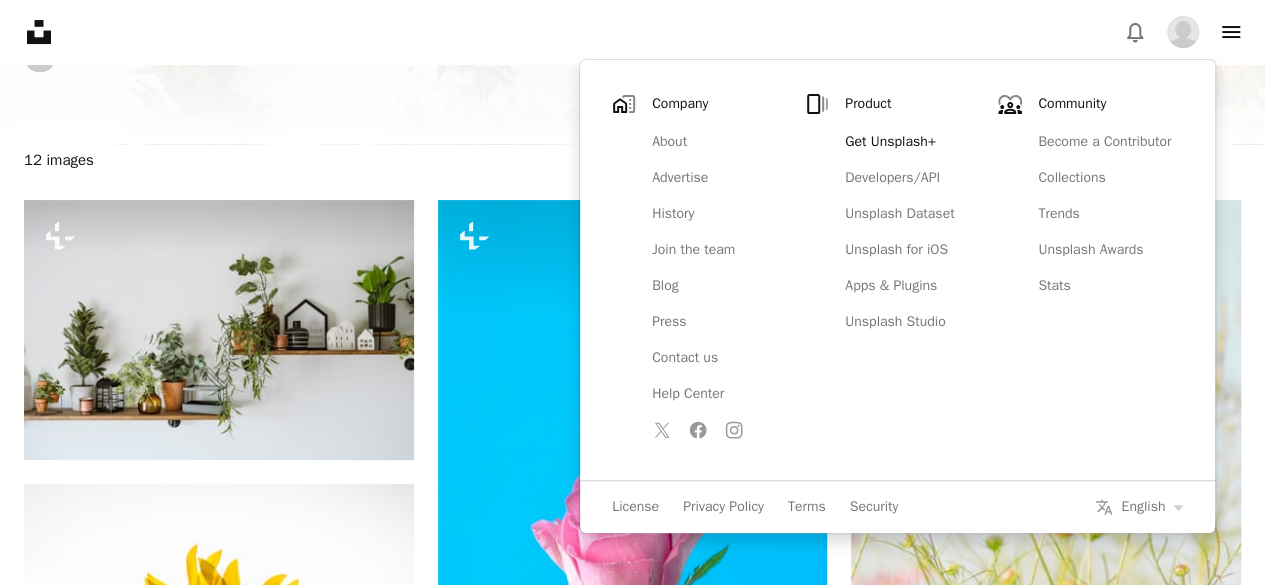 click on "Company Chevron down About Advertise History Join the team Blog Press Contact us Help Center X (formerly Twitter) icon Unsplash Twitter Facebook icon Unsplash Facebook Instagram icon Unsplash Instagram Company About Advertise History Join the team Blog Press Contact us Help Center X (formerly Twitter) icon Unsplash Twitter Facebook icon Unsplash Facebook Instagram icon Unsplash Instagram Product Chevron down Get Unsplash+ Developers/API Unsplash Dataset Unsplash for iOS Apps & Plugins Unsplash Studio Product Get Unsplash+ Developers/API Unsplash Dataset Unsplash for iOS Apps & Plugins Unsplash Studio Community Chevron down Become a Contributor Collections Trends Unsplash Awards Stats Community Become a Contributor Collections Trends Unsplash Awards Stats Legal Chevron down License Privacy Policy Terms Security Legal License Privacy Policy Terms Security English Chevron down Deutsch English Español Français Bahasa Indonesia Italiano 日本語 한국어 Português (Brasil) English Deutsch English Español" at bounding box center (897, 270) 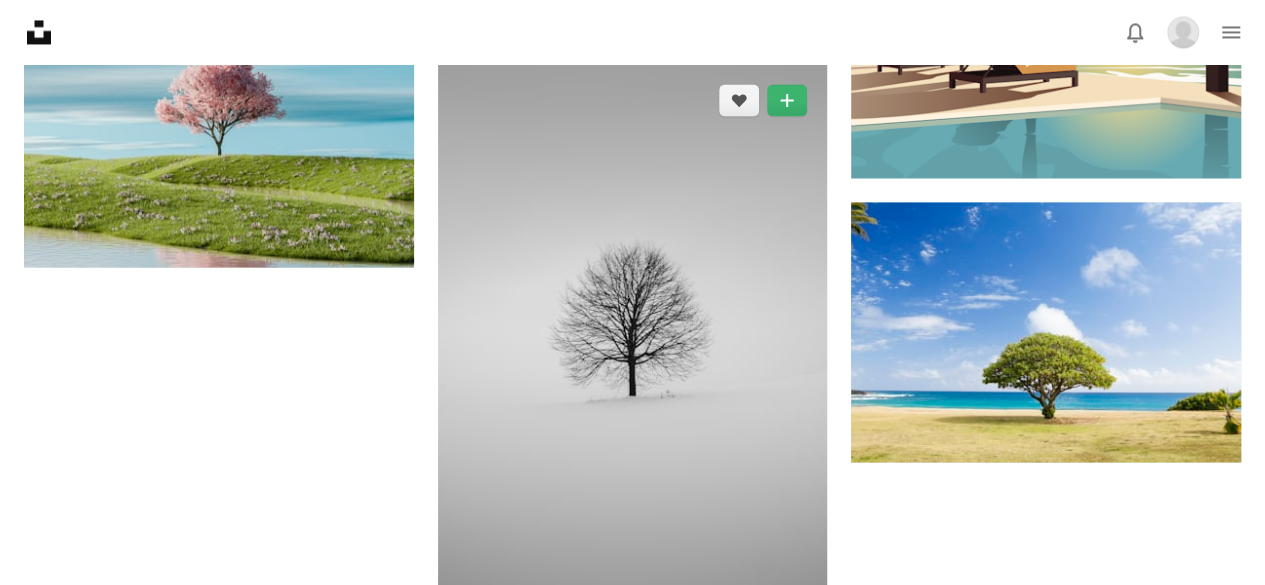scroll, scrollTop: 1600, scrollLeft: 0, axis: vertical 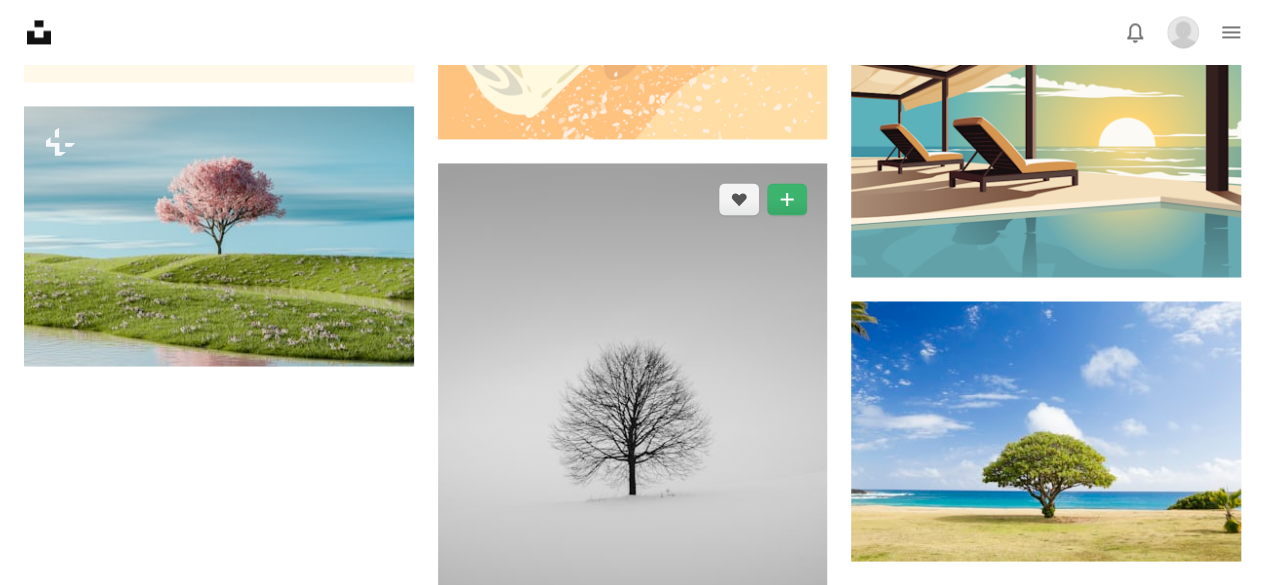 click at bounding box center [633, 455] 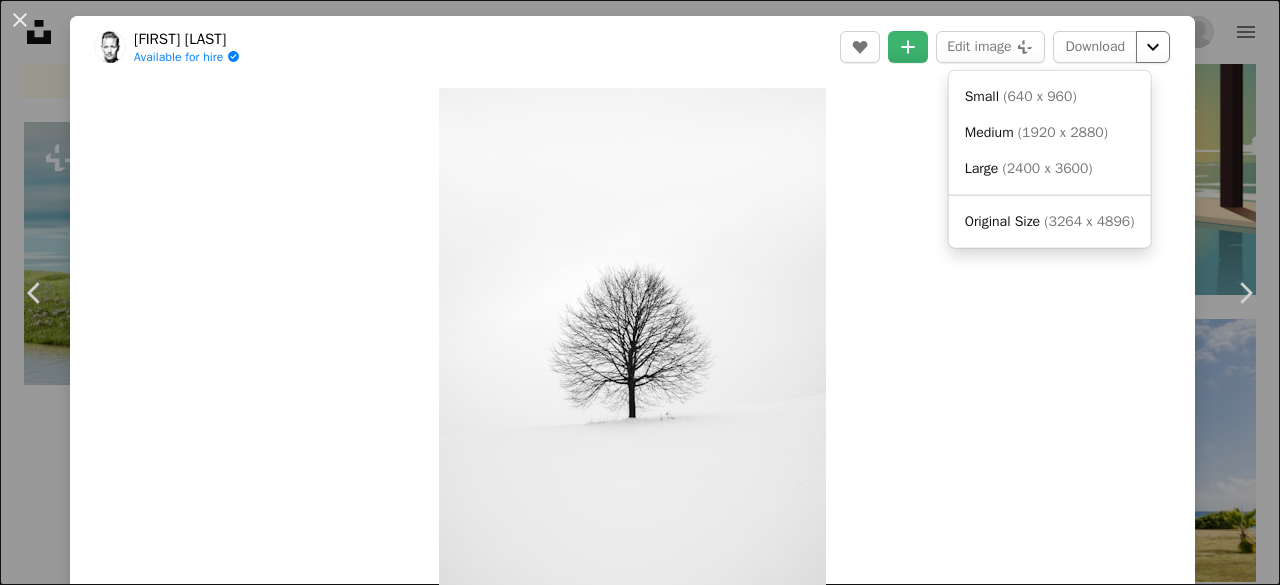 click on "Chevron down" 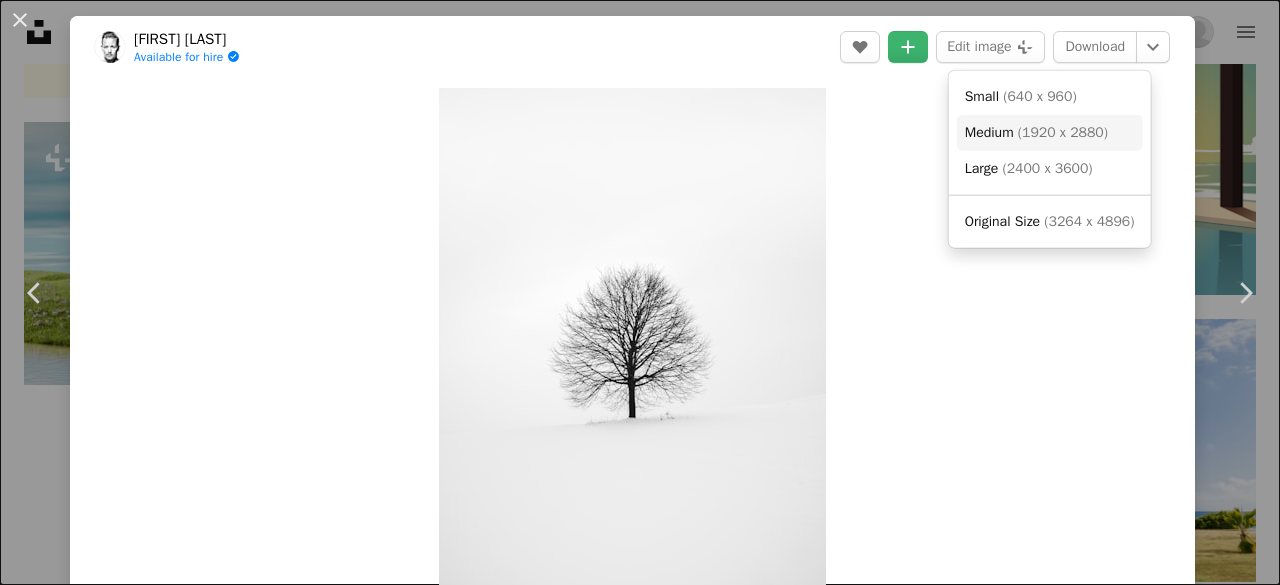 click on "Medium   ( 1920 x 2880 )" at bounding box center [1050, 133] 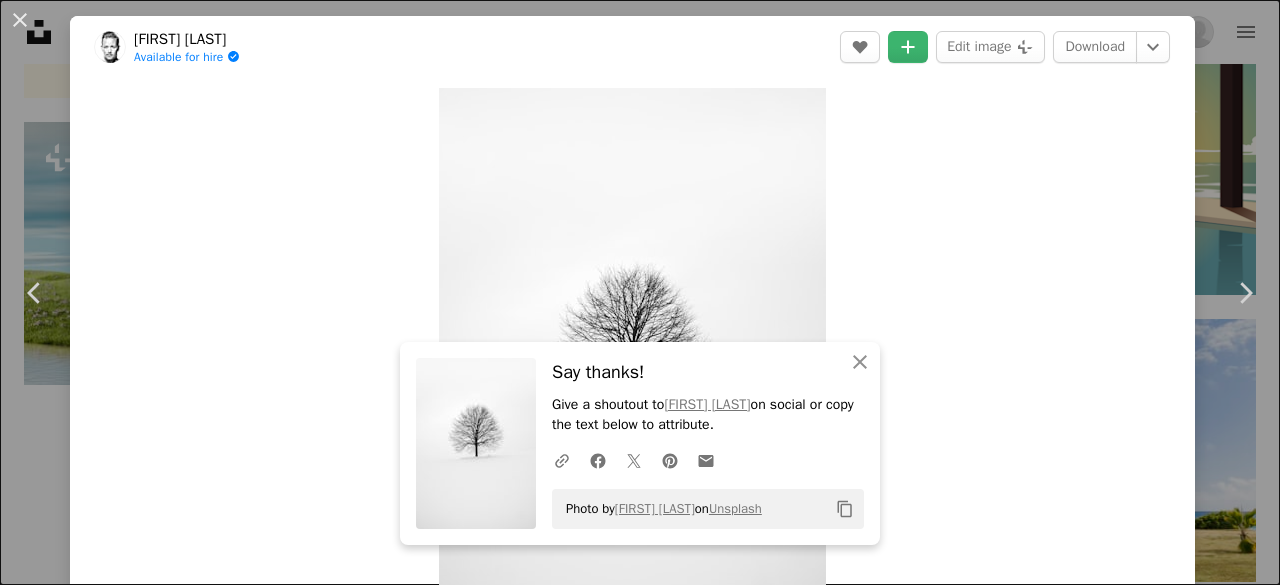 click on "Zoom in" at bounding box center [632, 378] 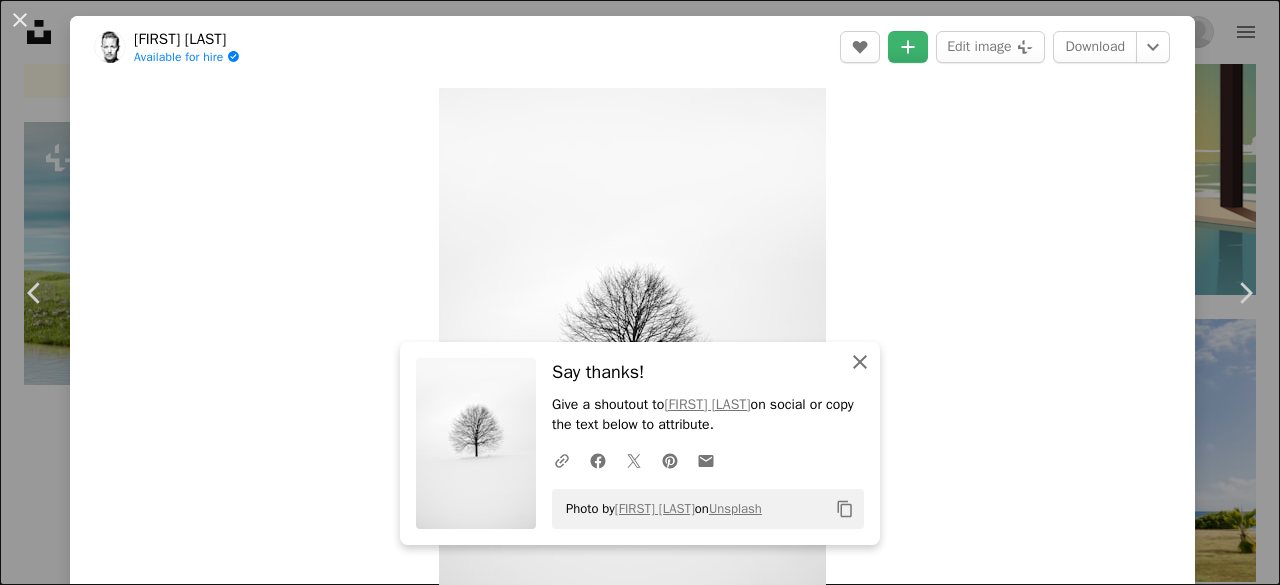 click on "An X shape" 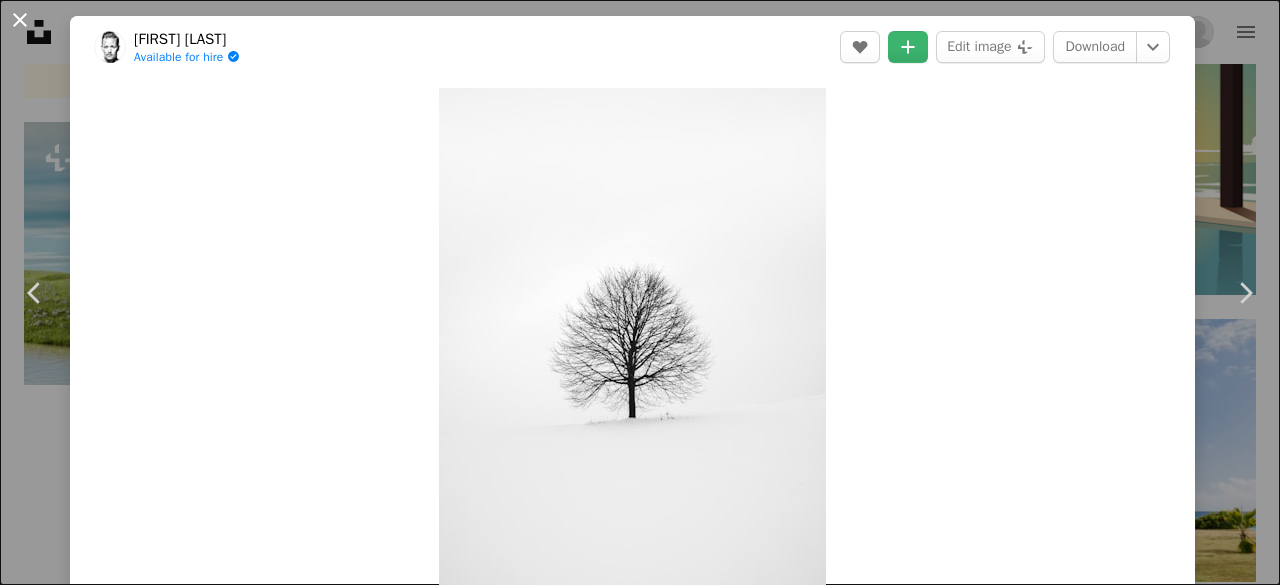 click on "An X shape" at bounding box center (20, 20) 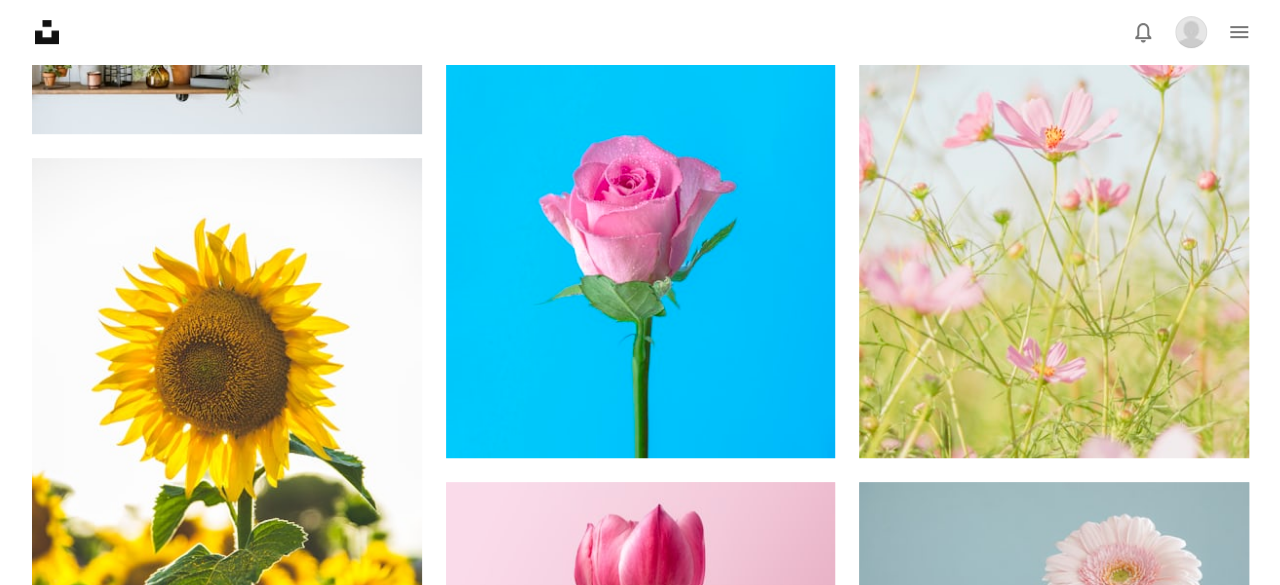 scroll, scrollTop: 126, scrollLeft: 0, axis: vertical 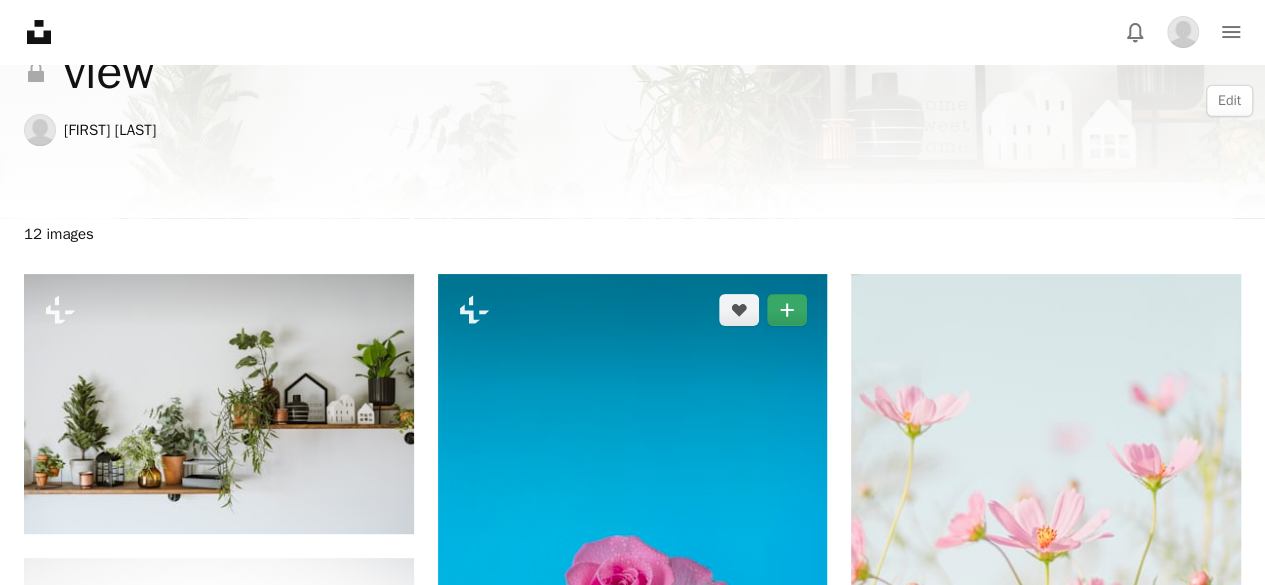 click on "A plus sign" 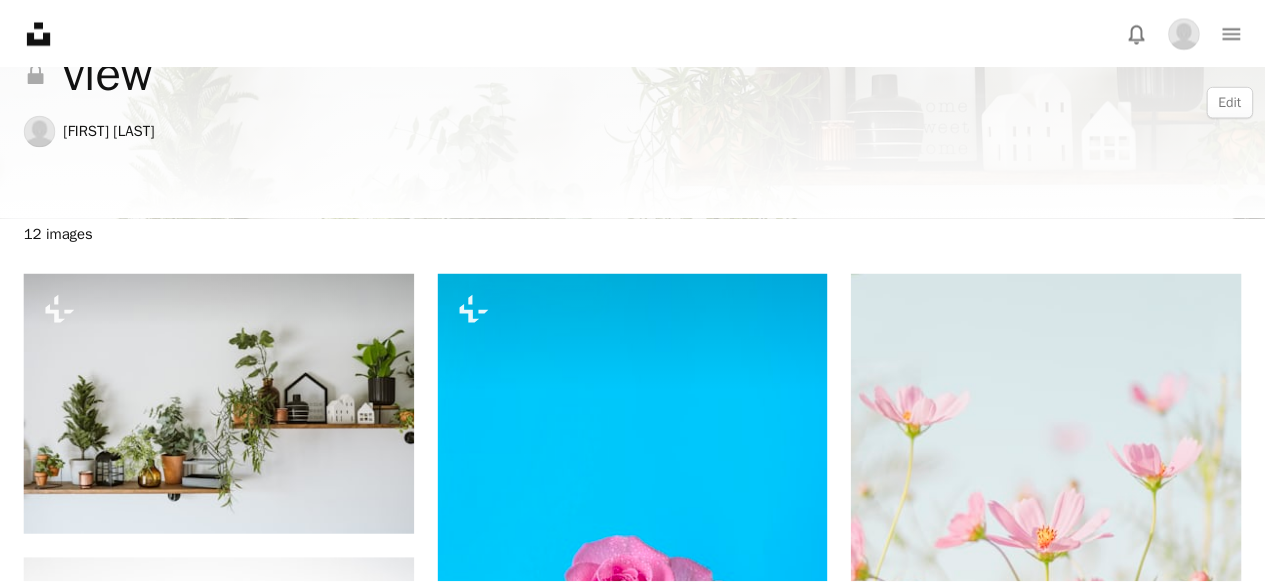 scroll, scrollTop: 38, scrollLeft: 0, axis: vertical 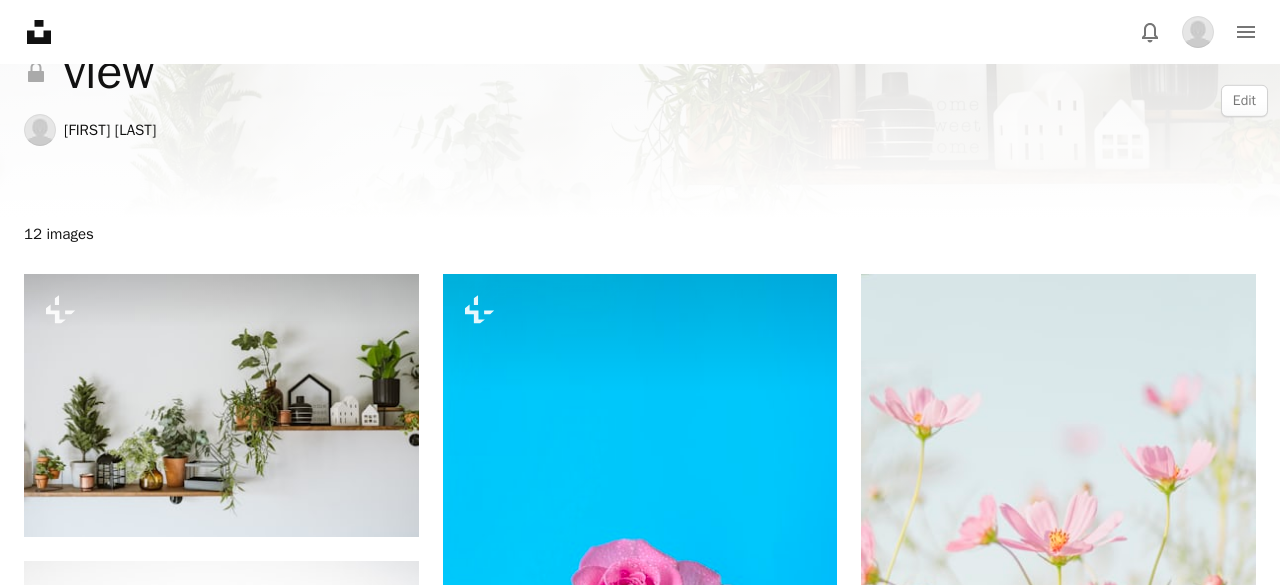 click on "An X shape Add to Collection Create a new collection A checkmark A minus sign 12 photos A lock view Create new collection Name 60 Description  (optional) 250 Make collection private A lock Cancel Create collection" at bounding box center [640, 3102] 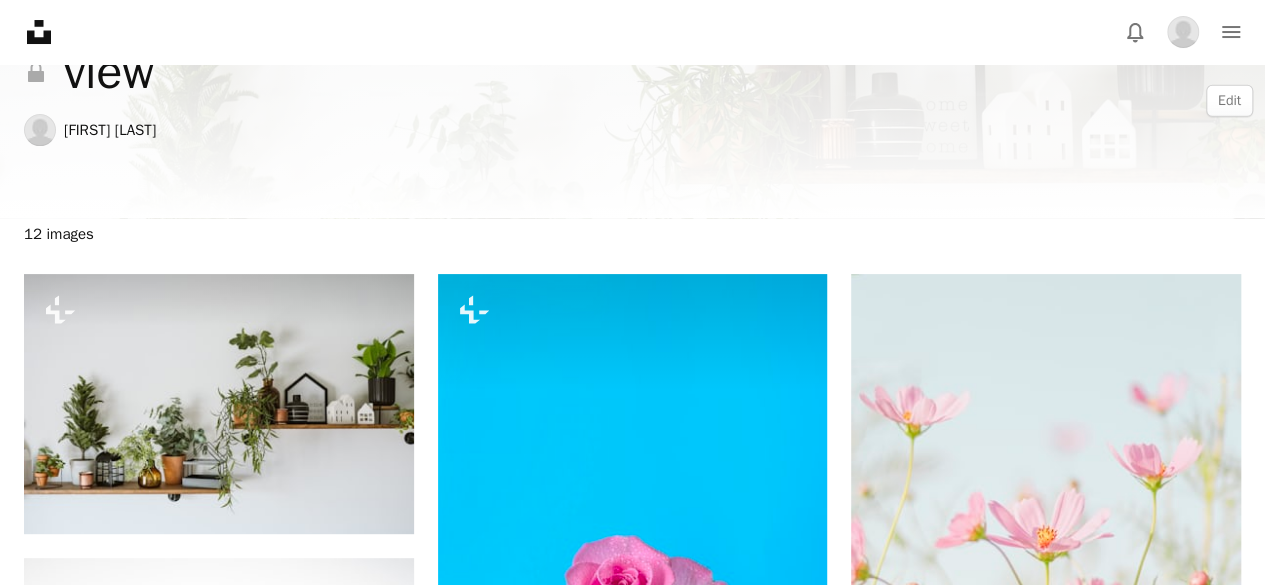 drag, startPoint x: 656, startPoint y: 307, endPoint x: 542, endPoint y: 184, distance: 167.7051 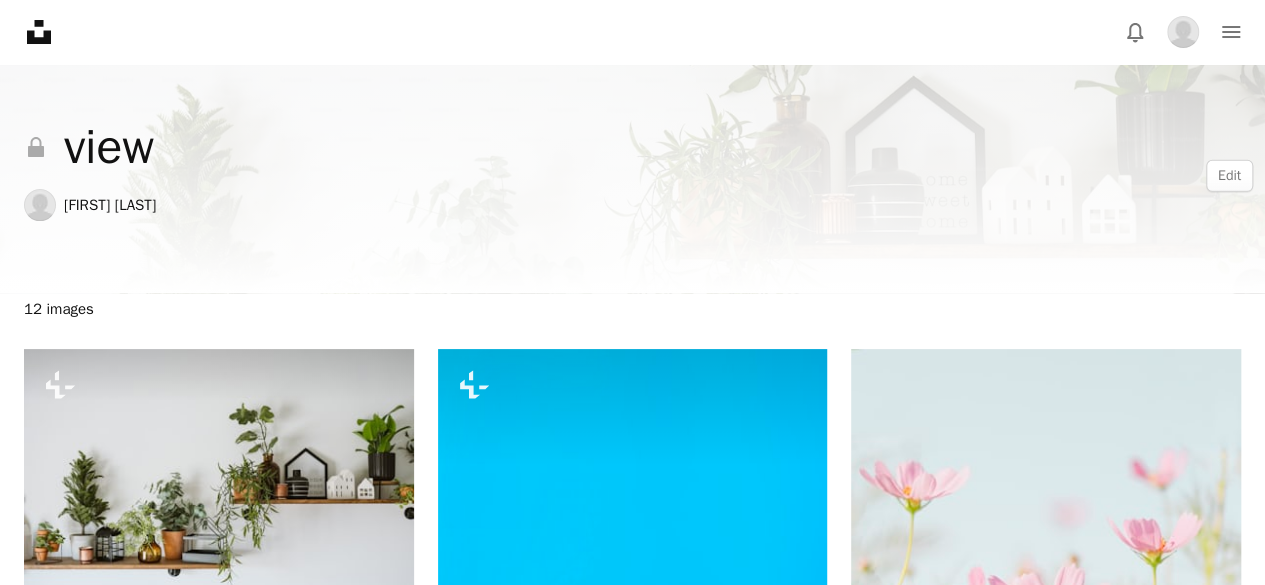 scroll, scrollTop: 0, scrollLeft: 0, axis: both 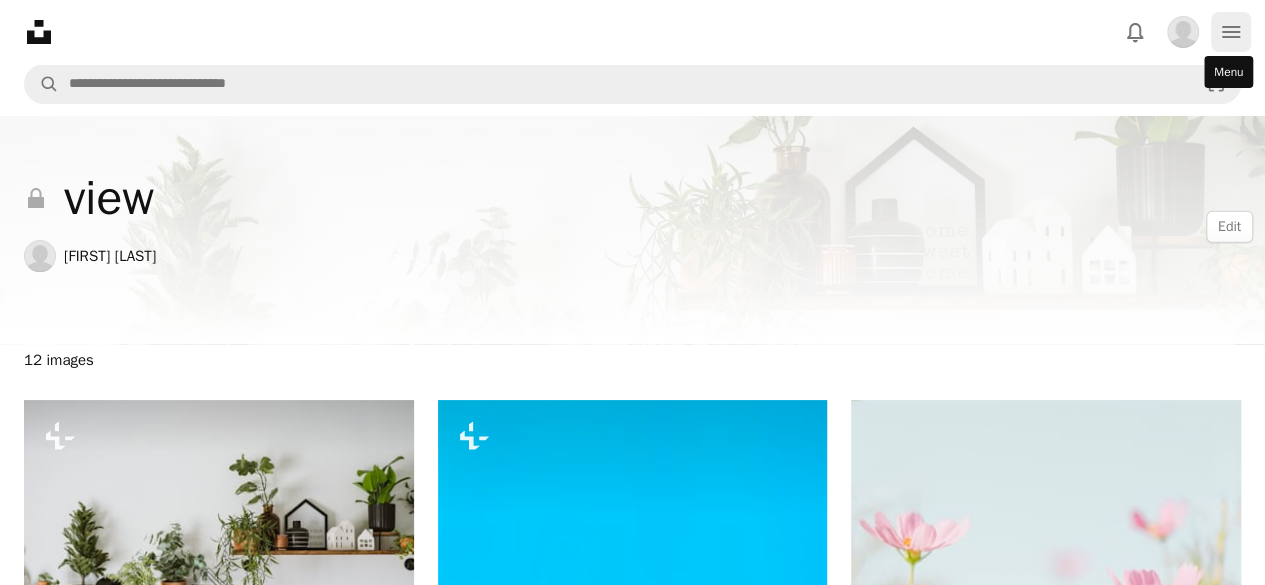 click 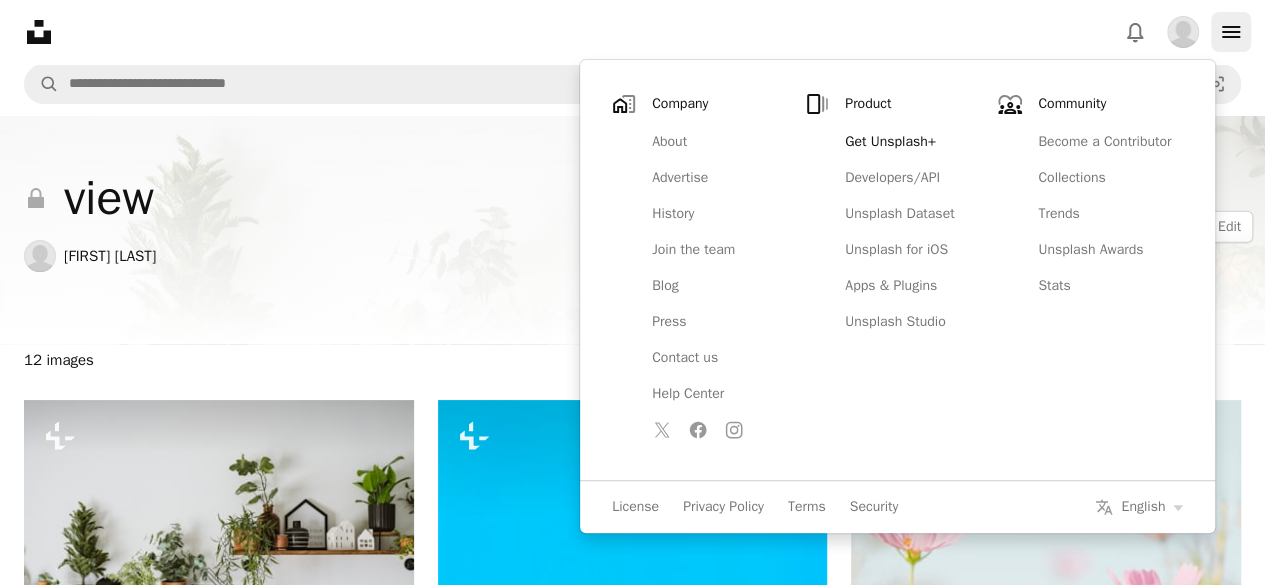 click 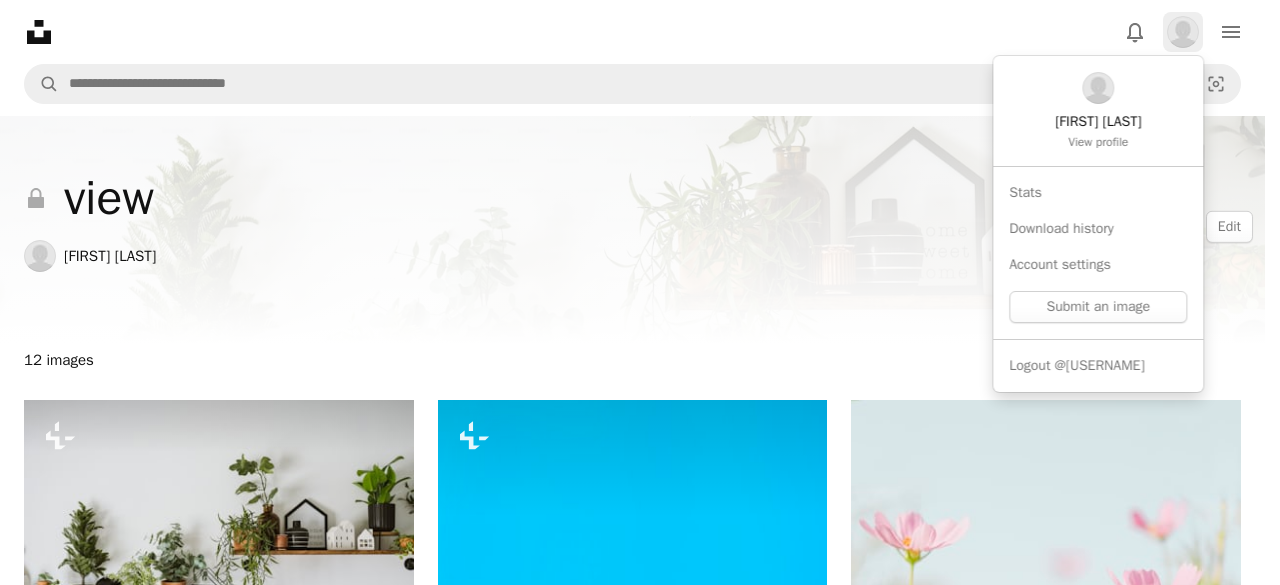 click at bounding box center (1183, 32) 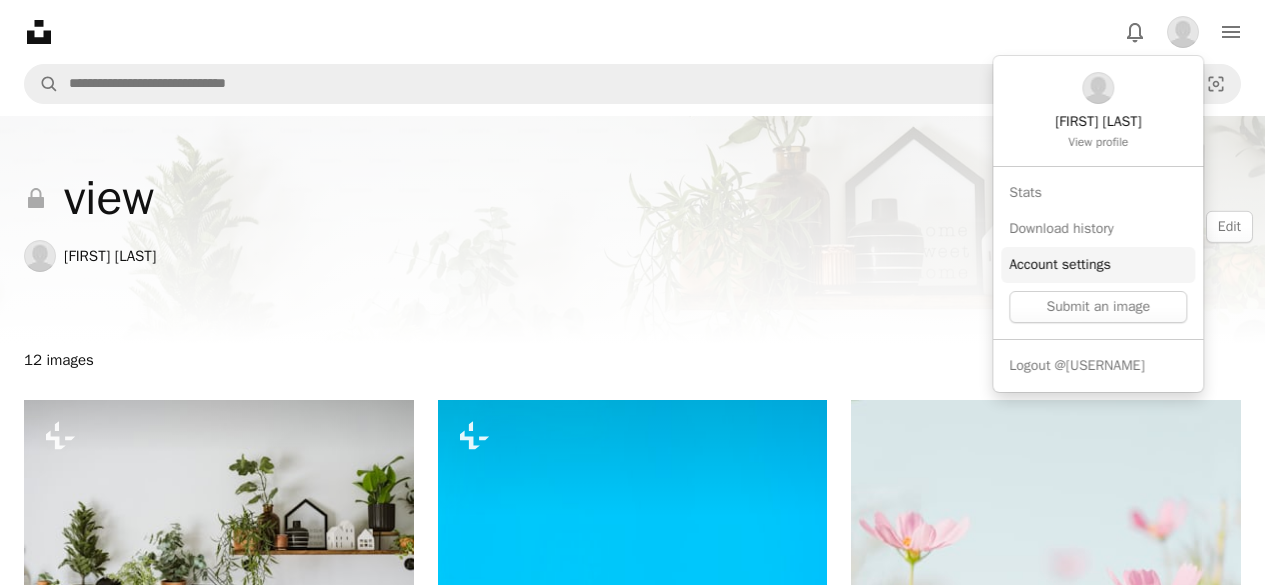 click on "Account settings" at bounding box center (1098, 265) 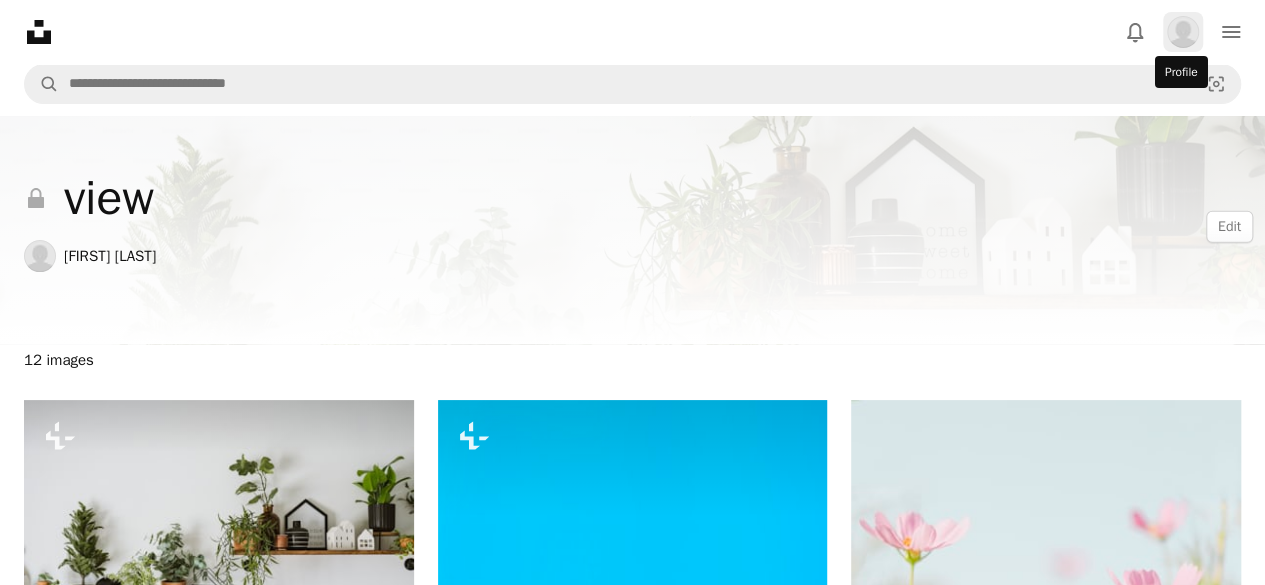 click at bounding box center [1183, 32] 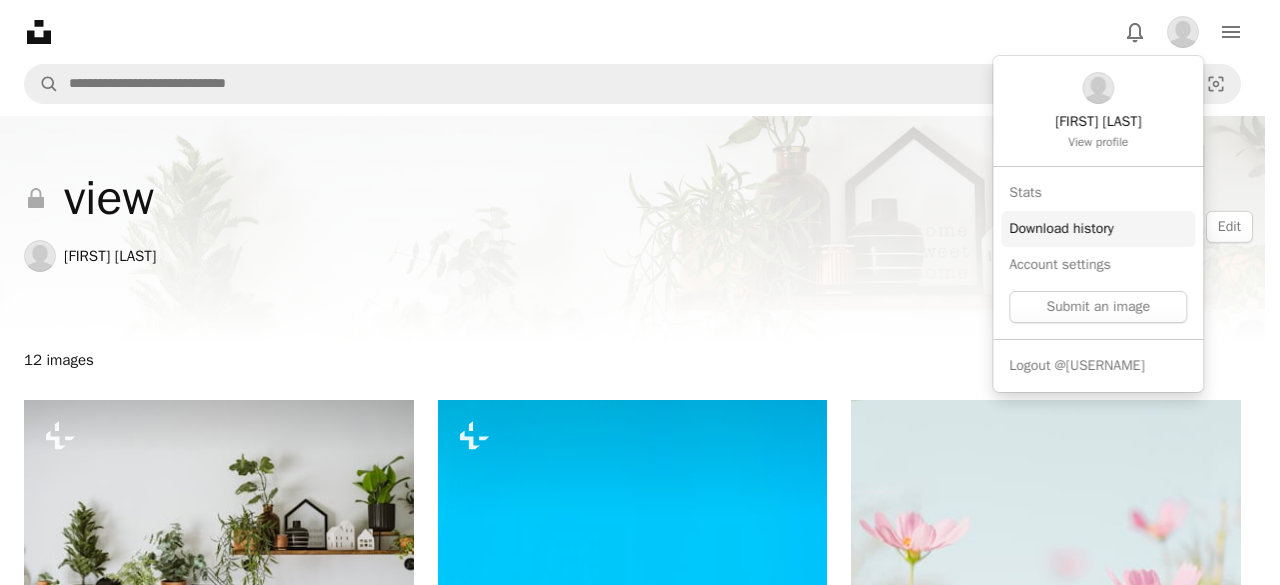 click on "Download history" at bounding box center [1098, 229] 